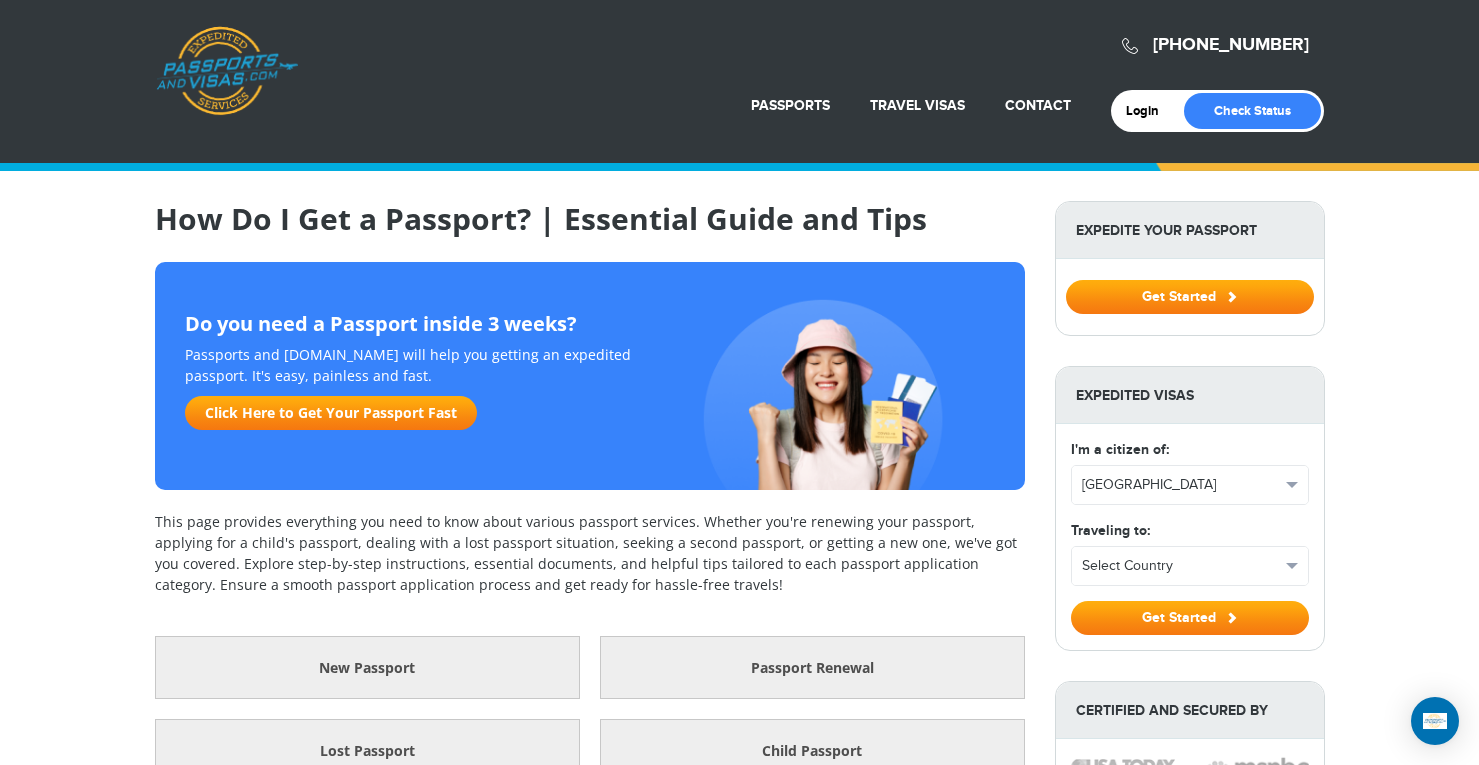 scroll, scrollTop: 0, scrollLeft: 0, axis: both 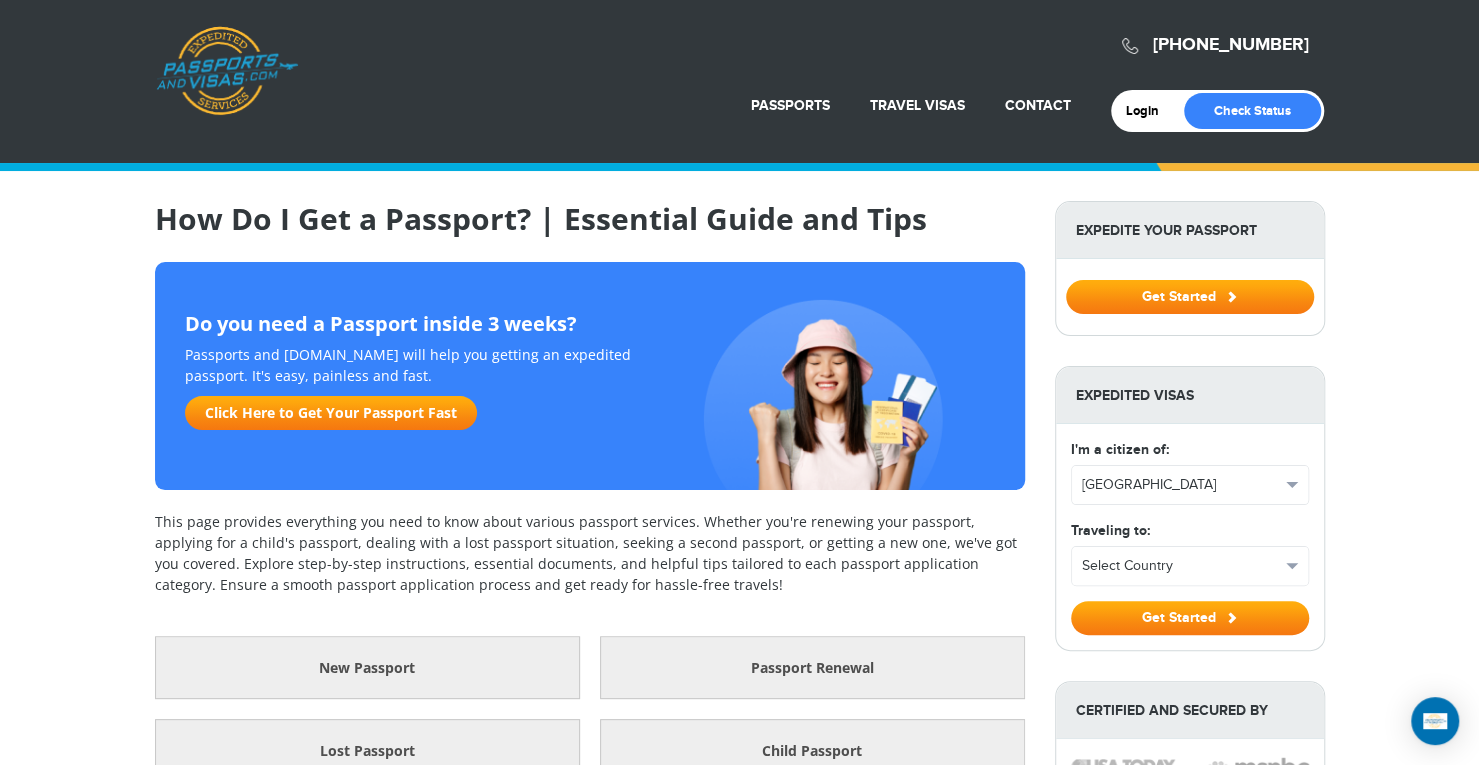 click on "Passports & Visas.com" at bounding box center (227, 71) 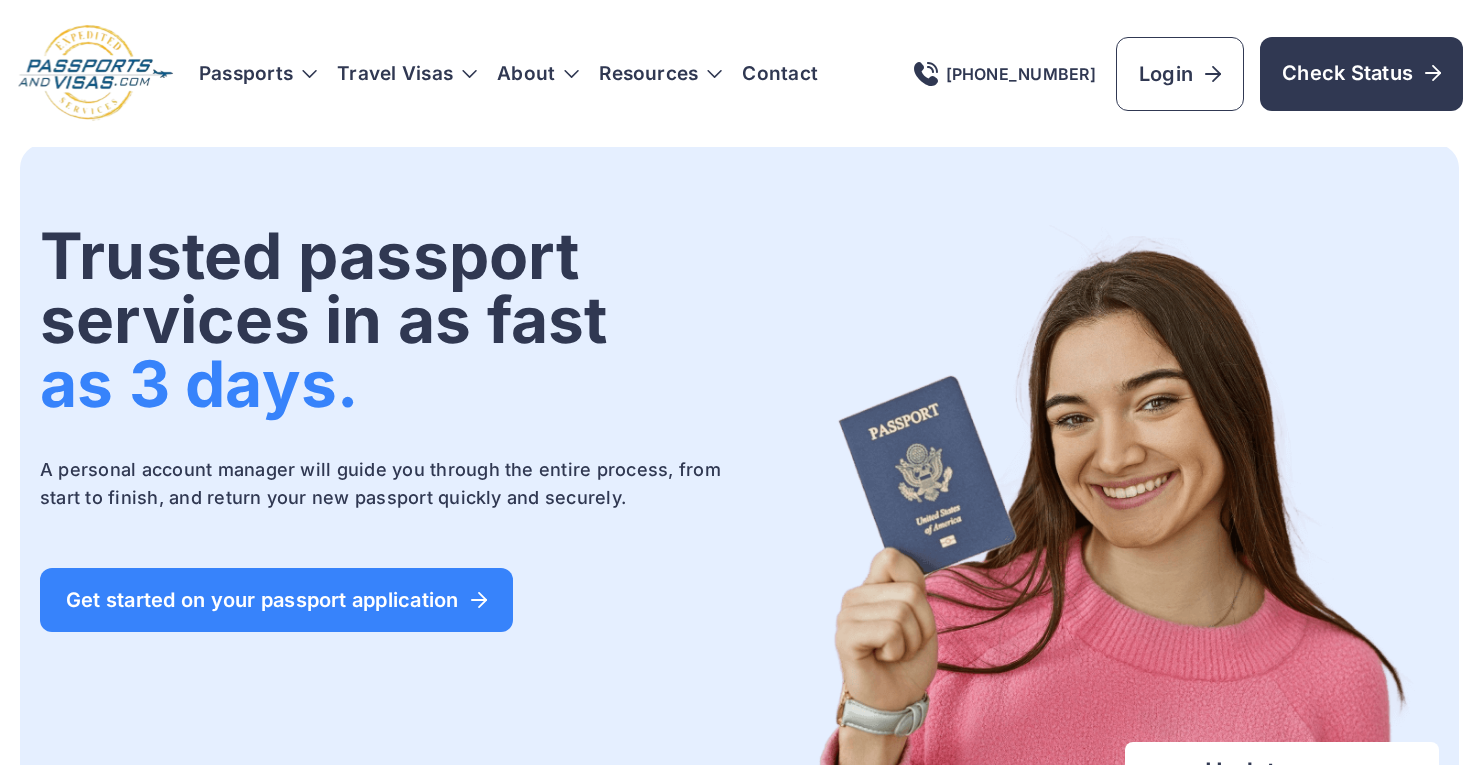scroll, scrollTop: 0, scrollLeft: 0, axis: both 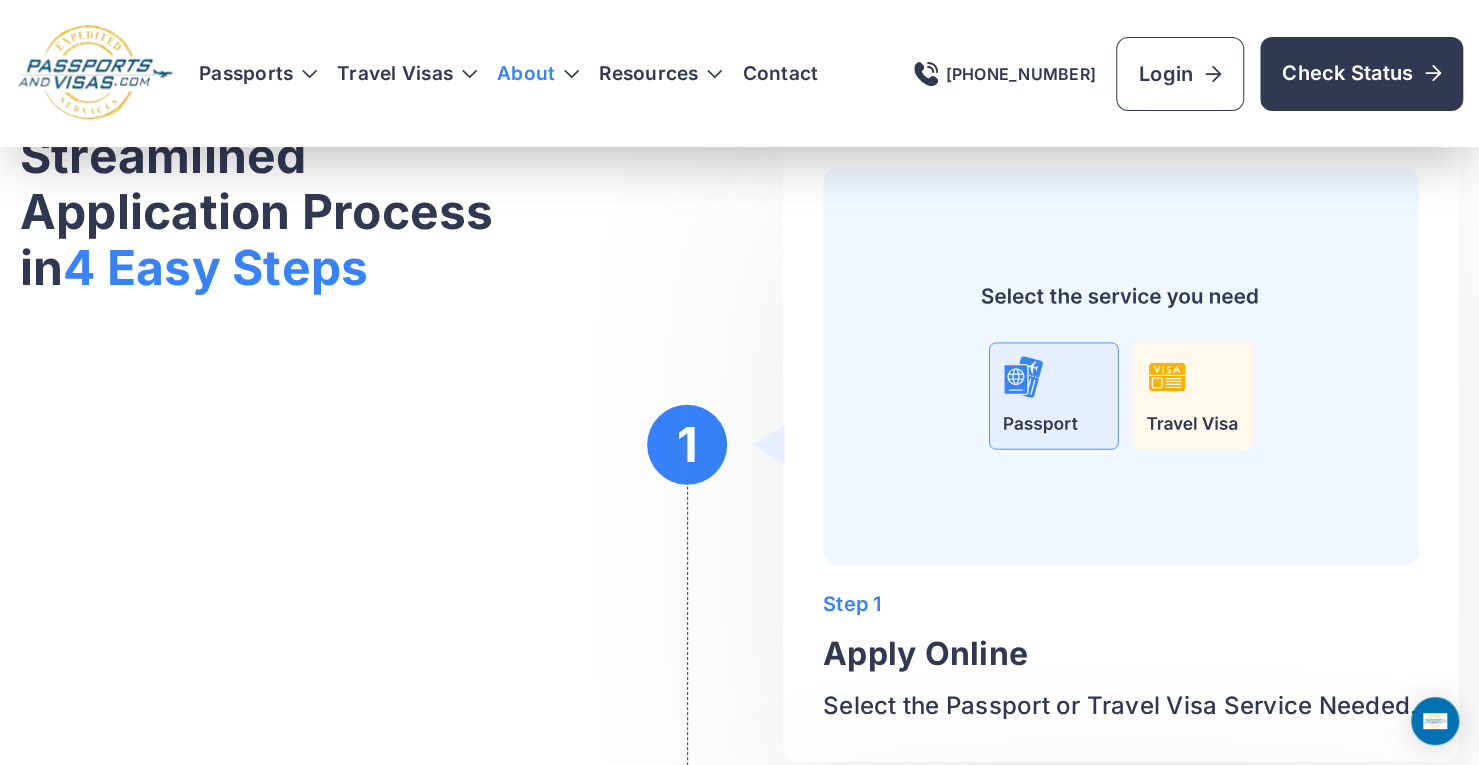 click on "About" at bounding box center (526, 74) 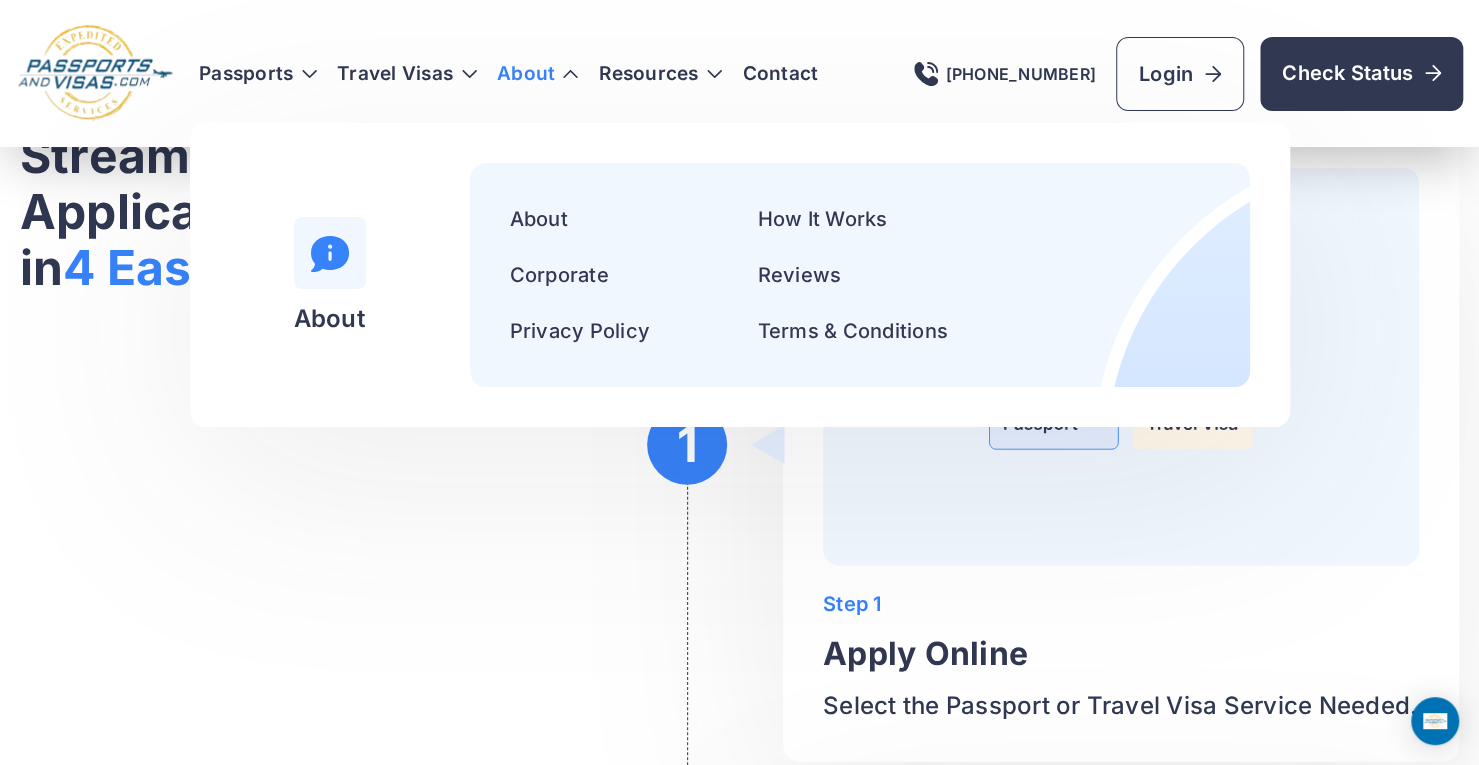 click on "Streamlined
Application Process
in  4 Easy Steps" at bounding box center [257, 1606] 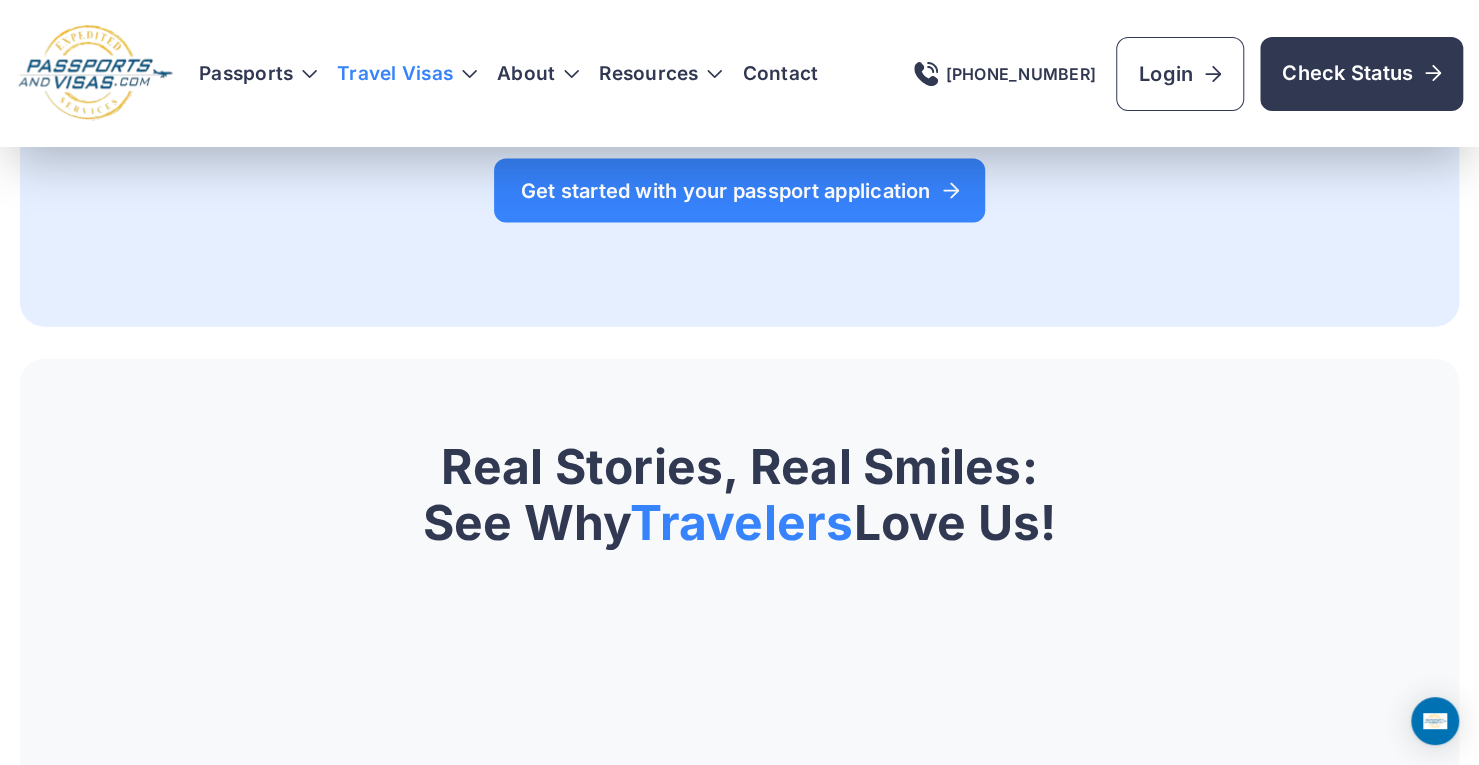 scroll, scrollTop: 2521, scrollLeft: 0, axis: vertical 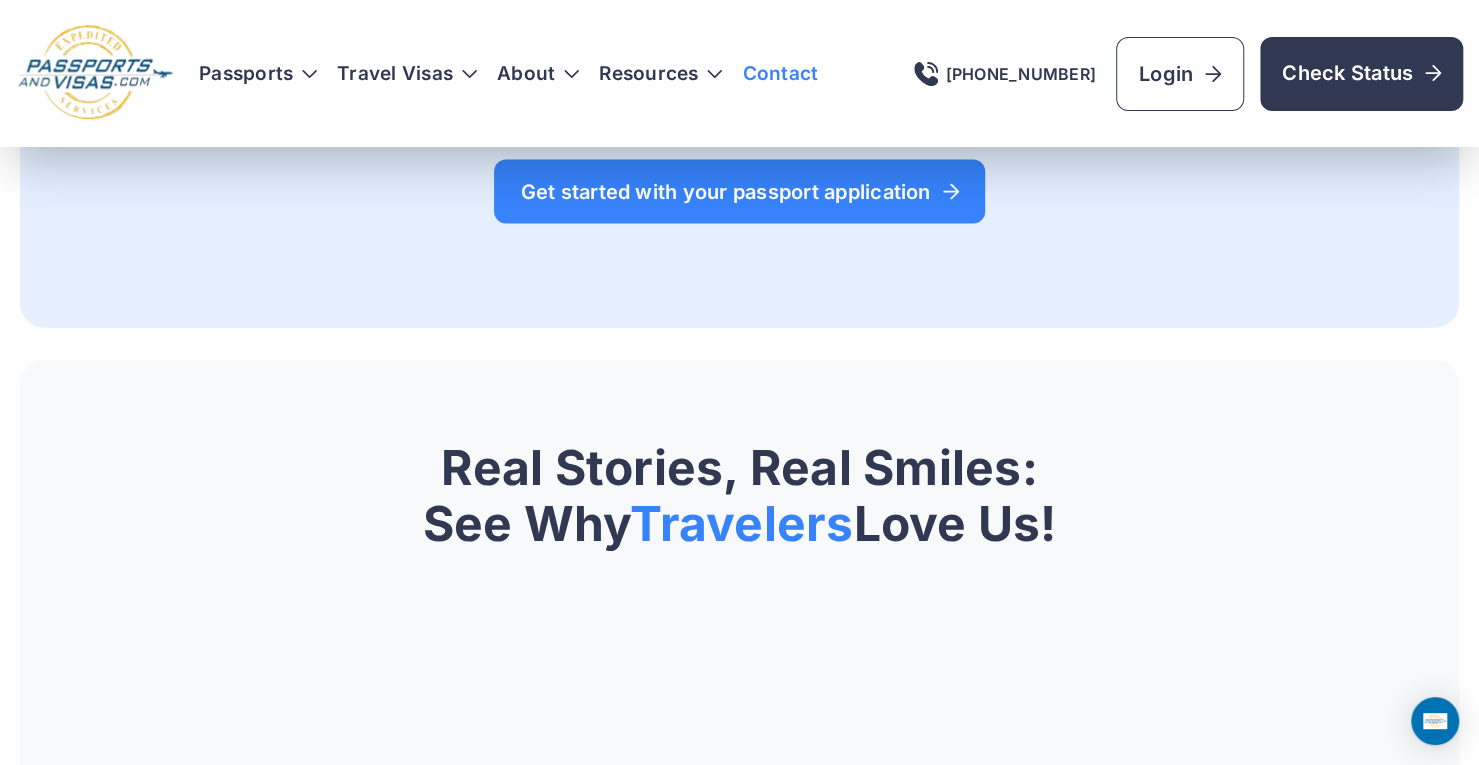 click on "Contact" at bounding box center [780, 74] 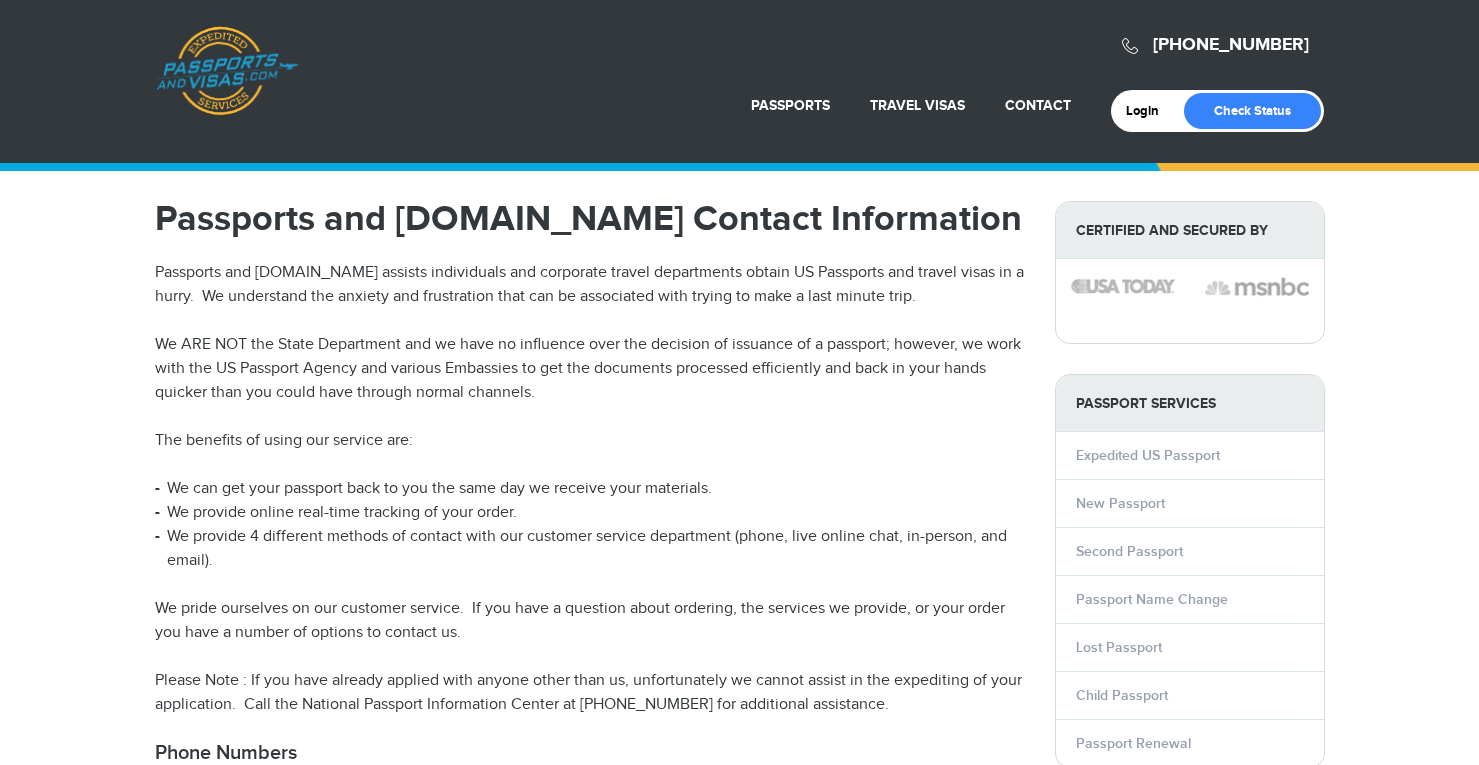 scroll, scrollTop: 0, scrollLeft: 0, axis: both 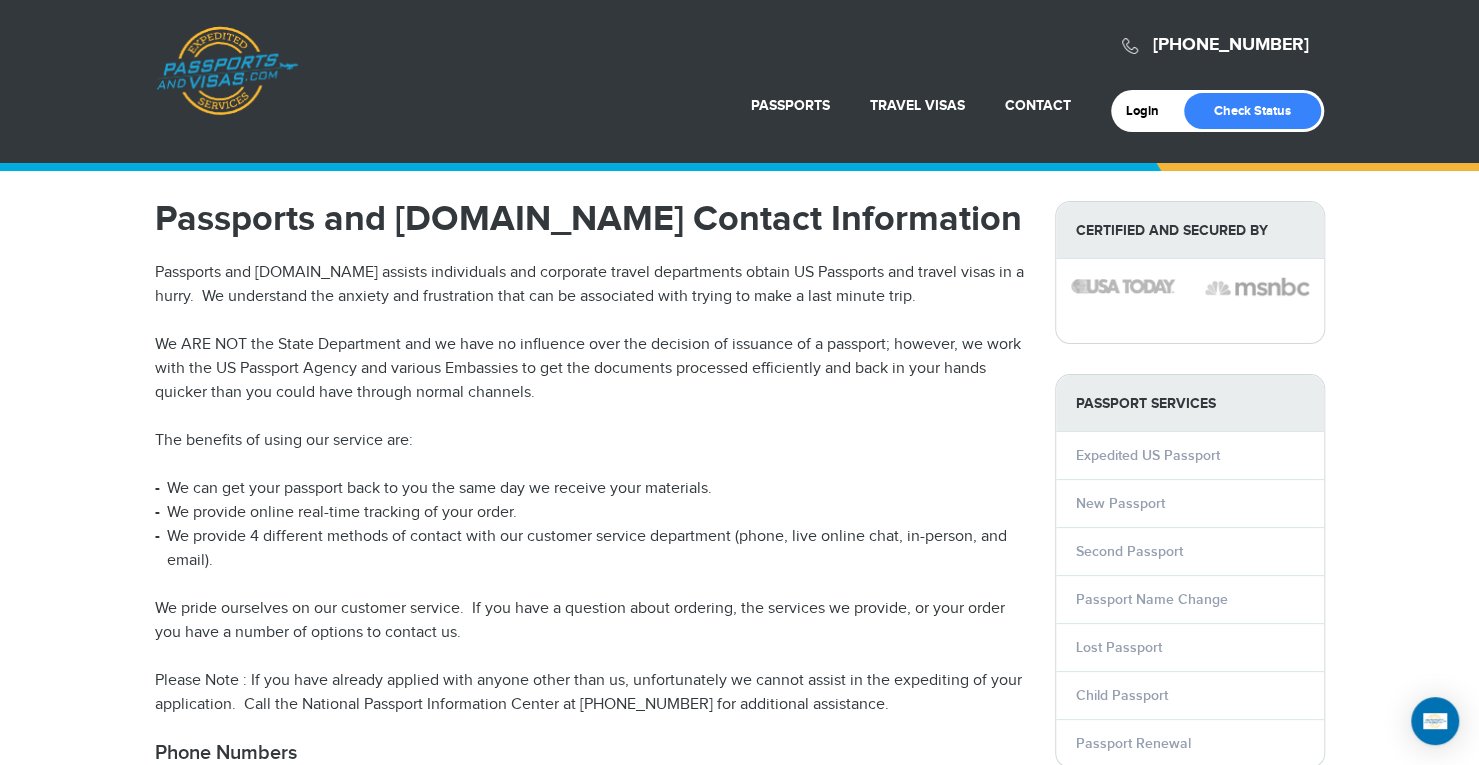 click on "Passports & [DOMAIN_NAME]" at bounding box center [227, 71] 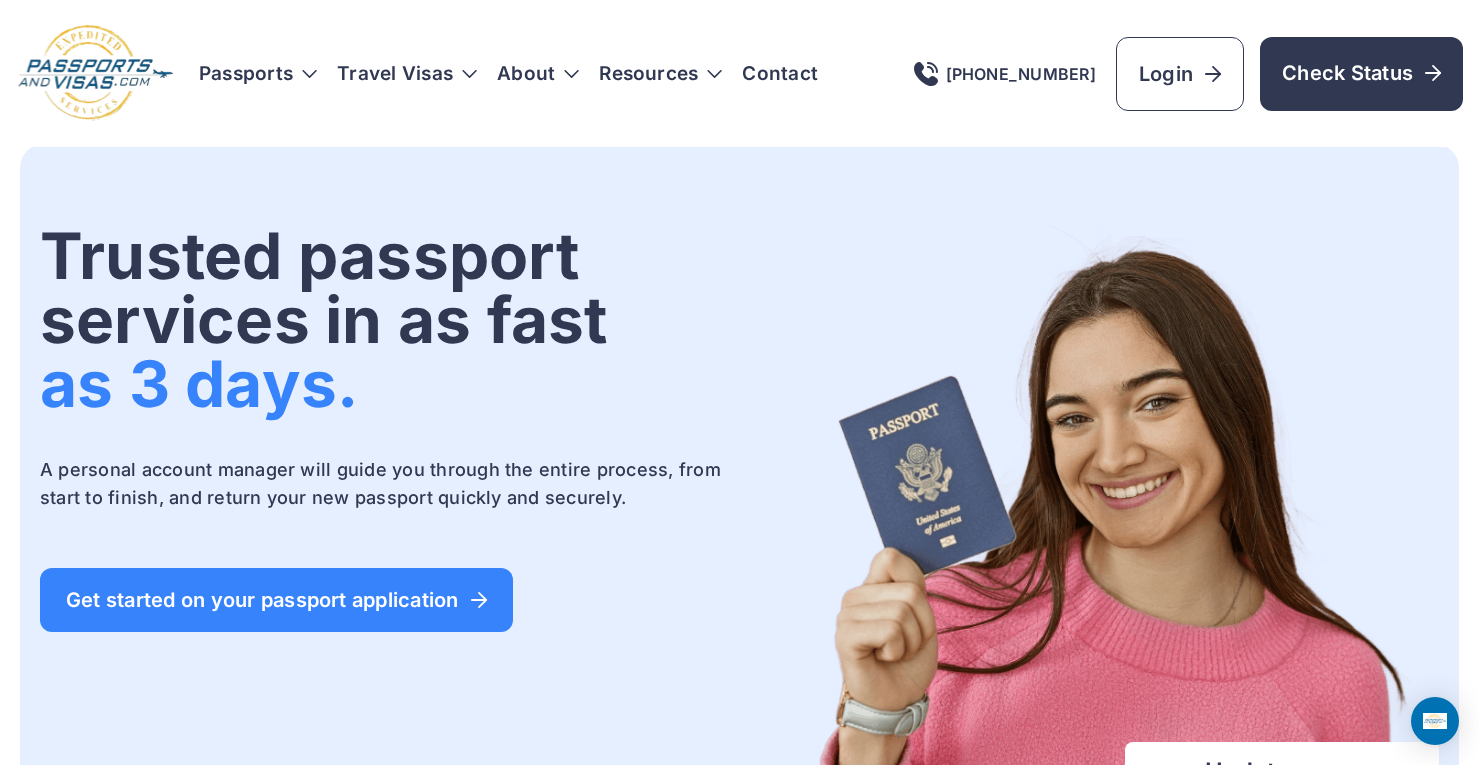 scroll, scrollTop: 0, scrollLeft: 0, axis: both 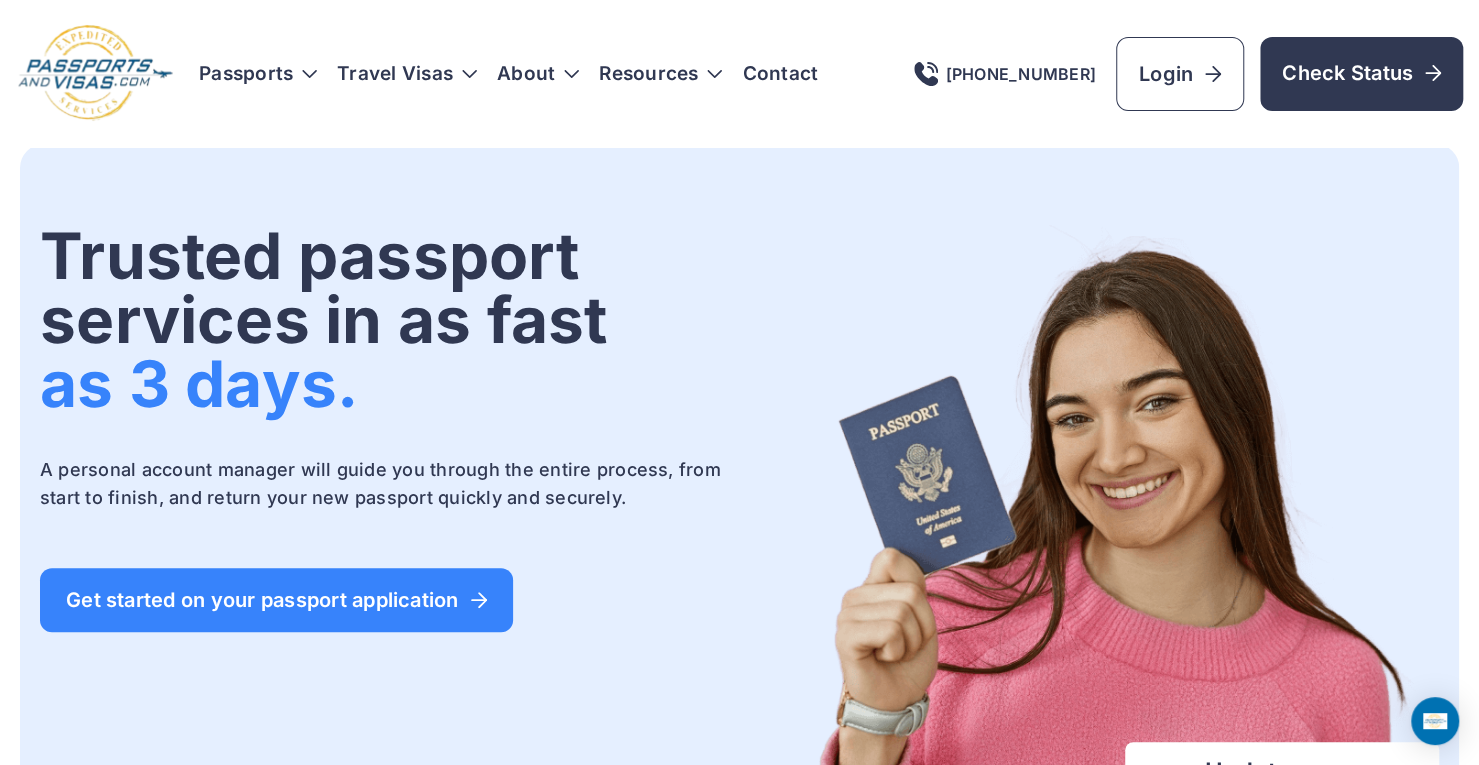 click on "Travel Visas" at bounding box center (407, 74) 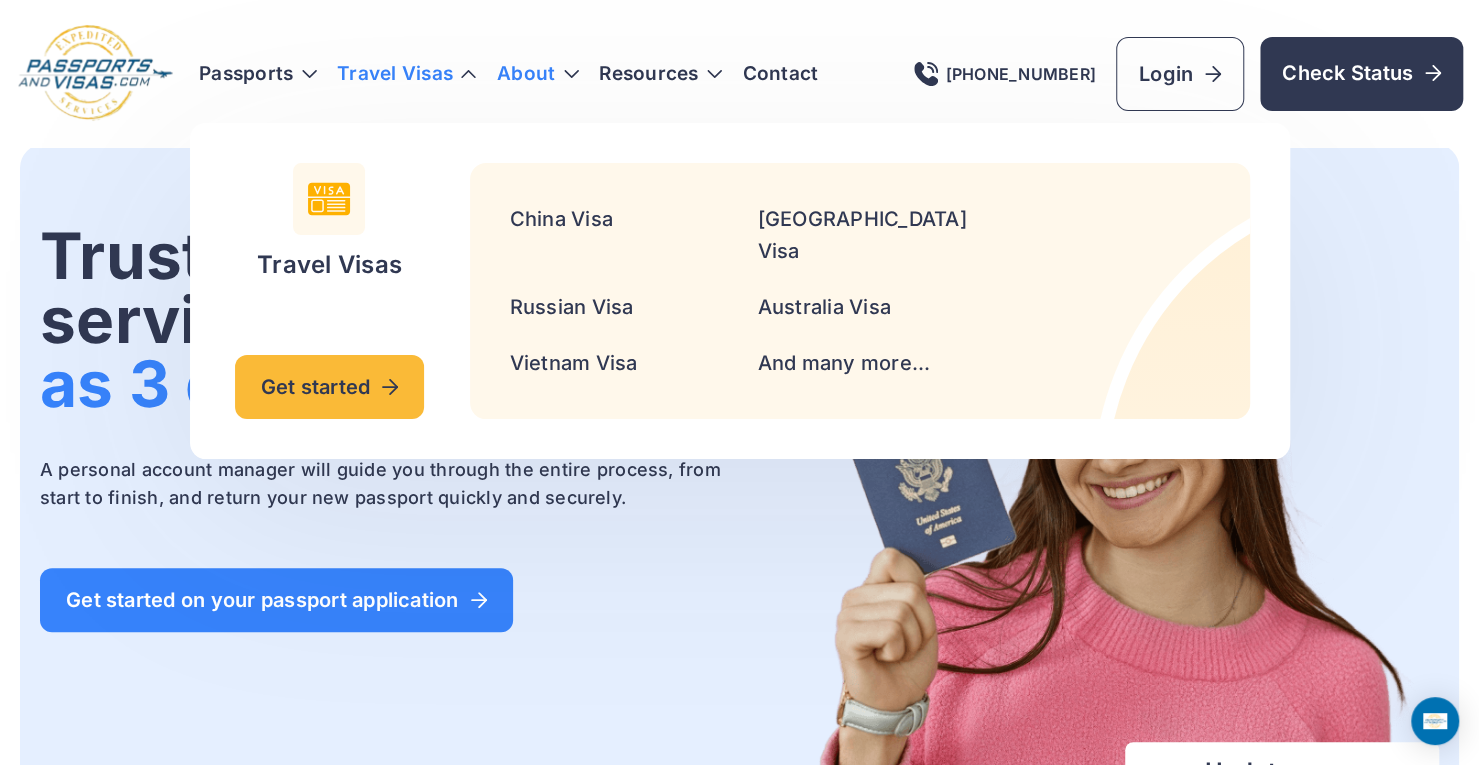 click on "About" at bounding box center (538, 74) 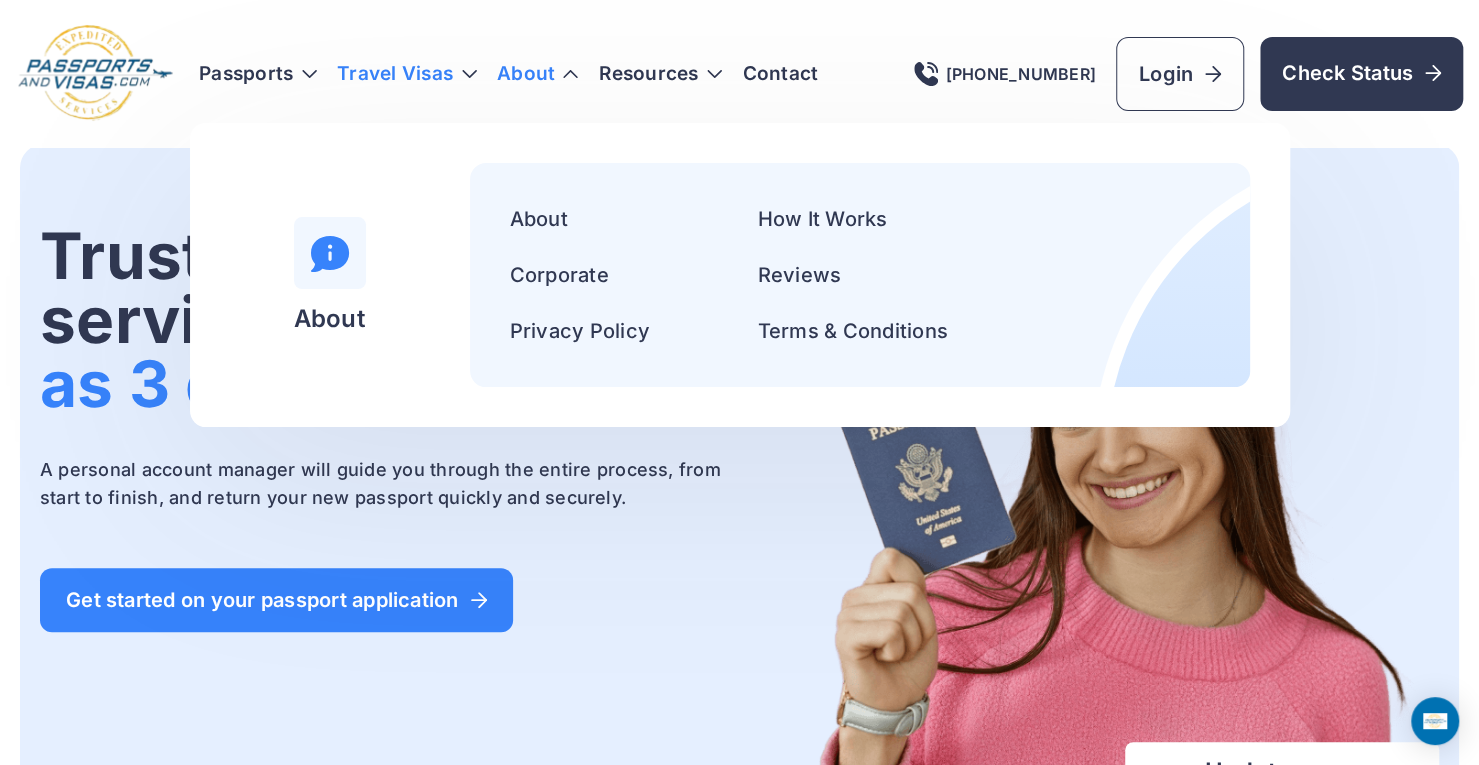 click on "Travel Visas" at bounding box center (407, 74) 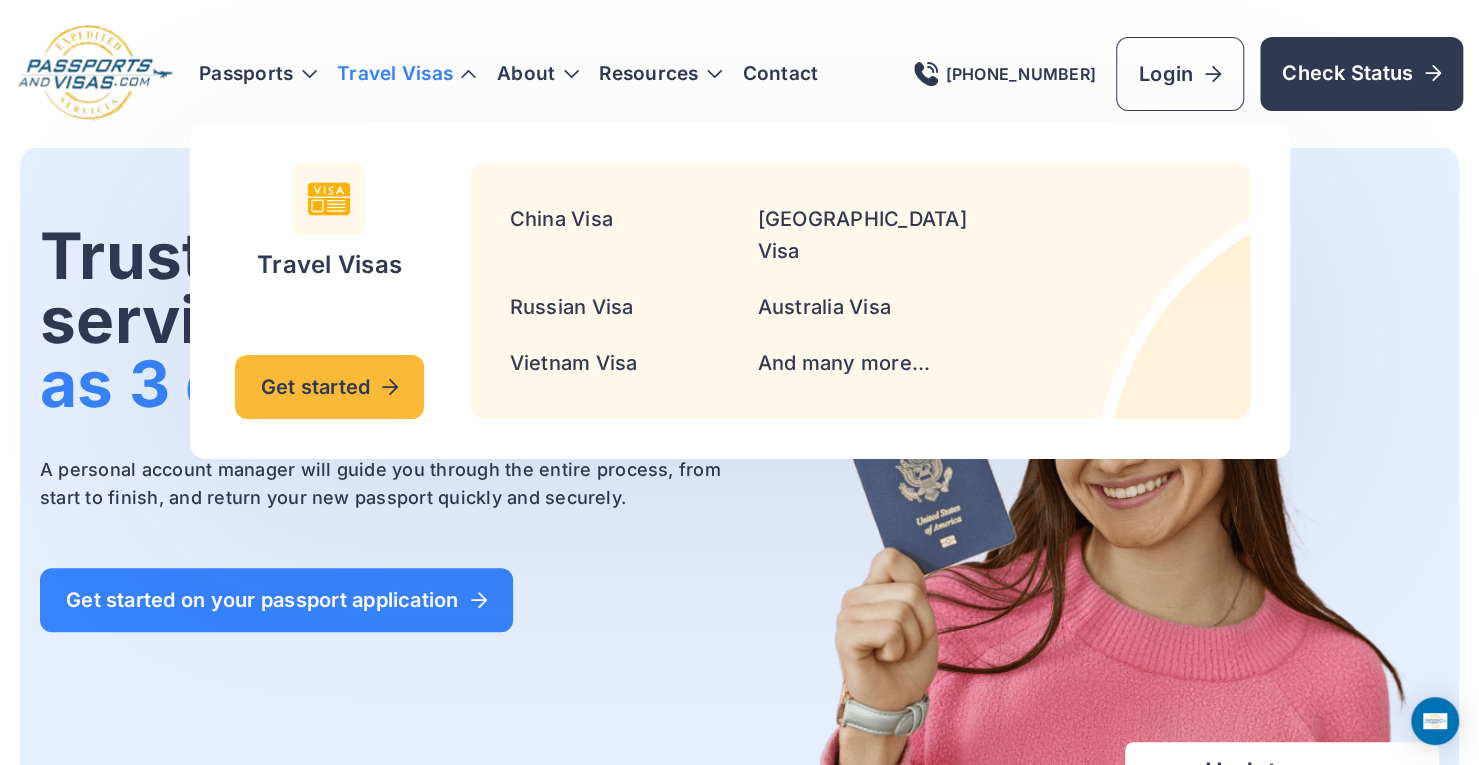 click on "Passports
Passport
Get started
Passport Renewal" at bounding box center (831, 74) 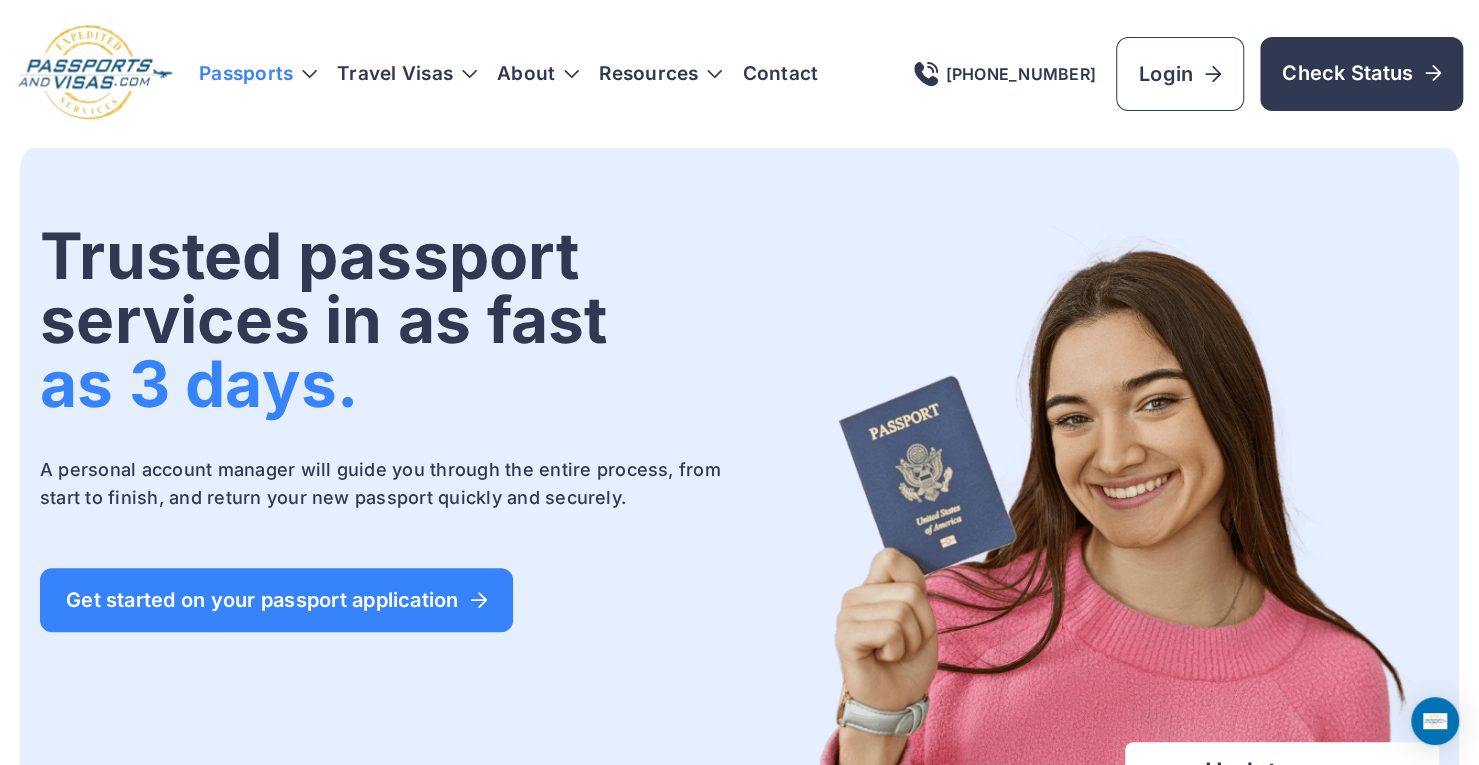 click on "Passports" at bounding box center (258, 74) 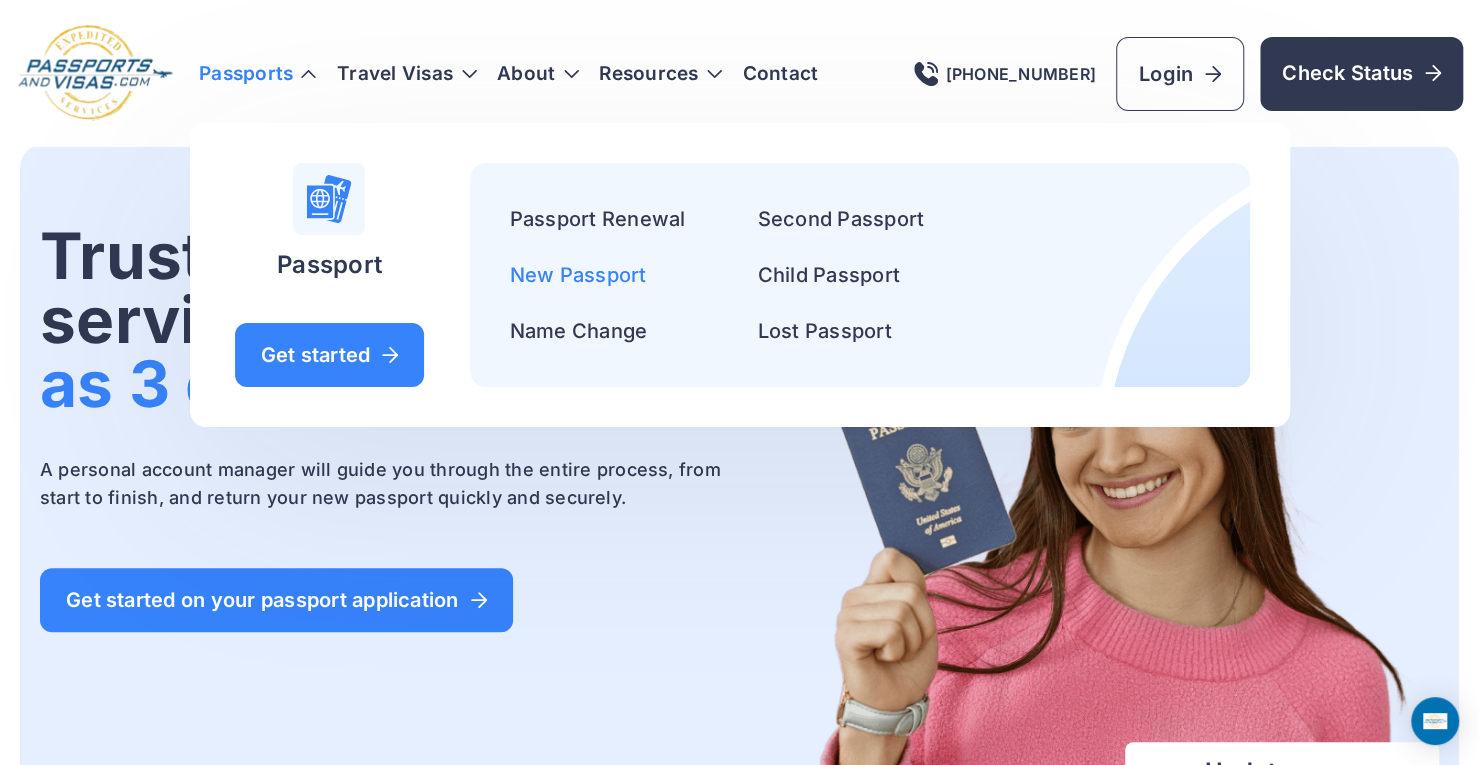 click on "New Passport" at bounding box center (578, 275) 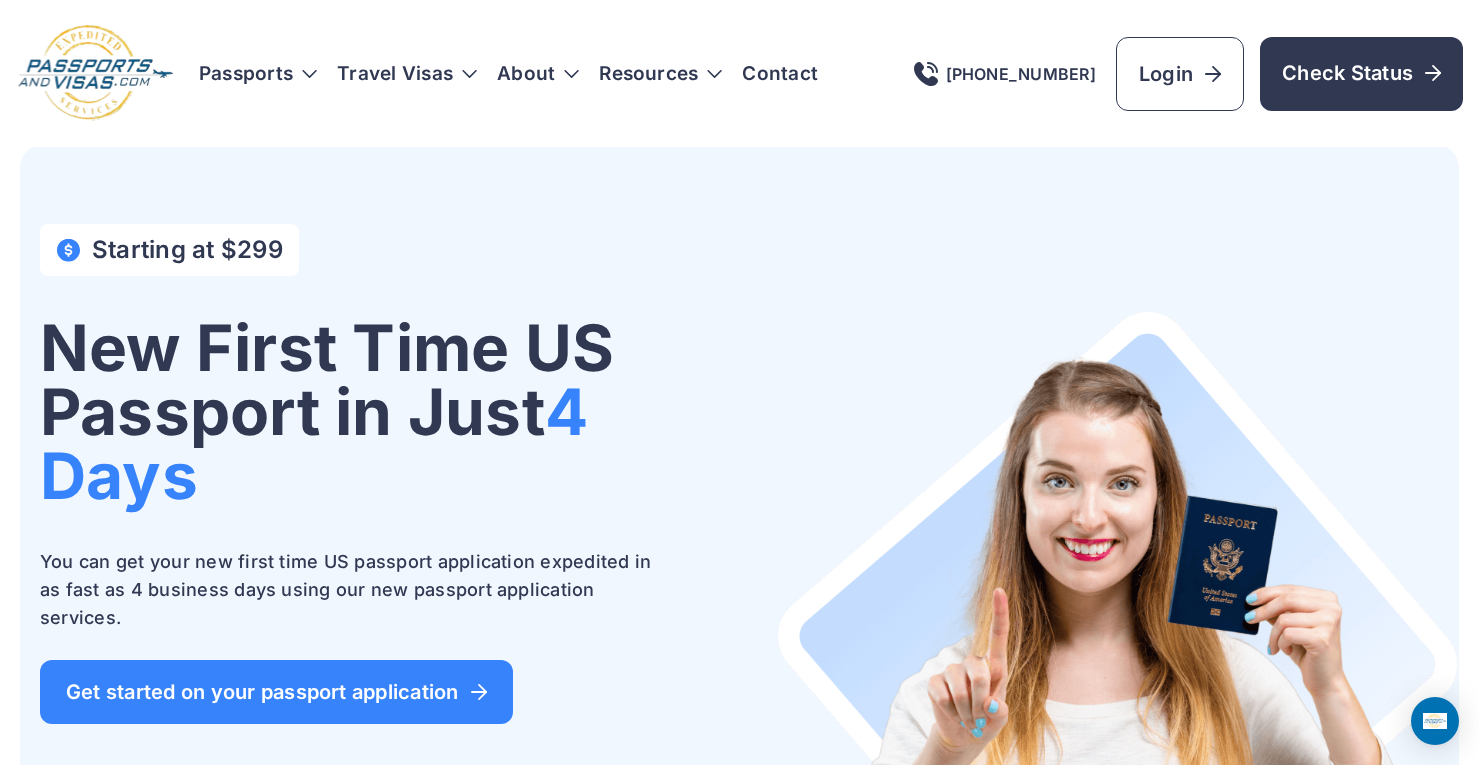 scroll, scrollTop: 0, scrollLeft: 0, axis: both 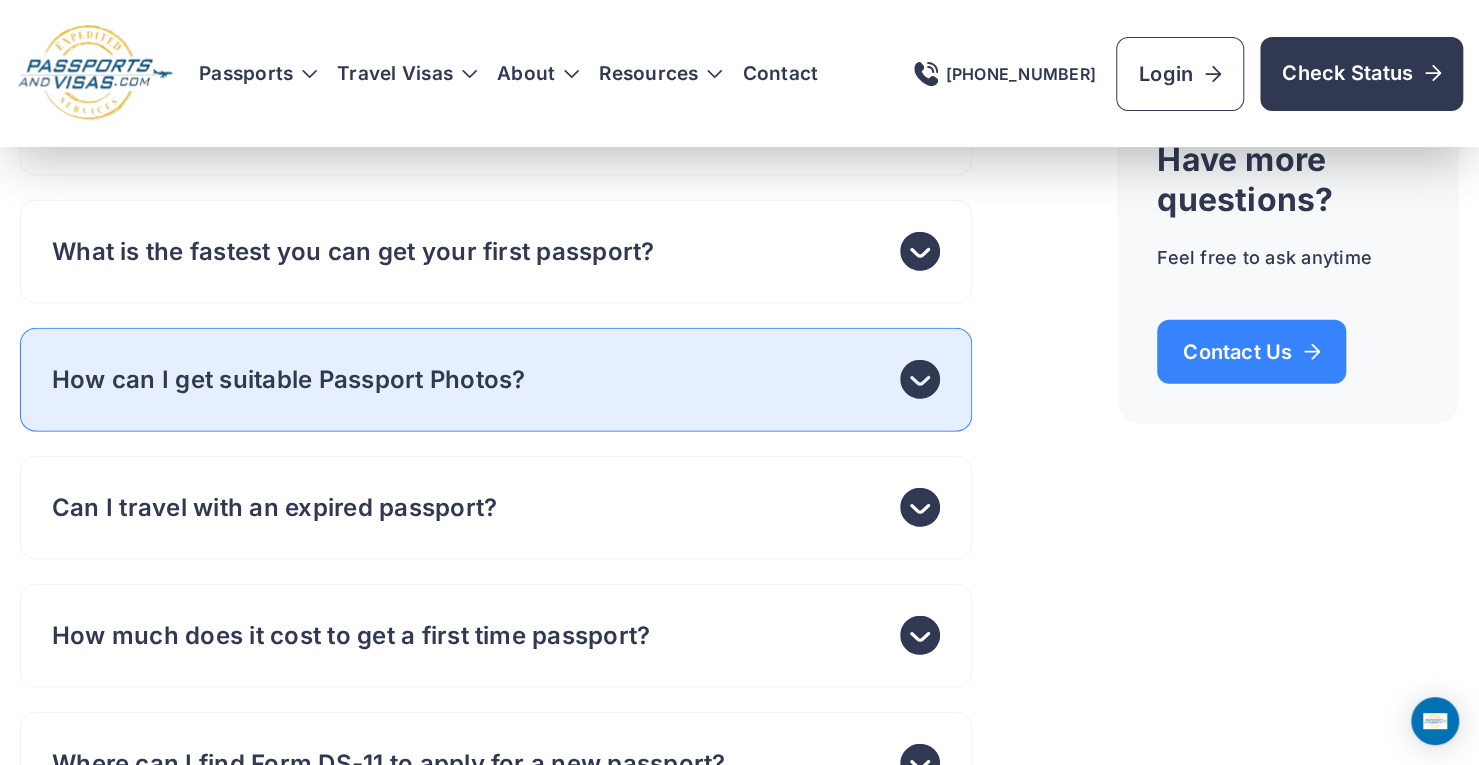 click on "How can I get suitable Passport Photos?" at bounding box center (496, 380) 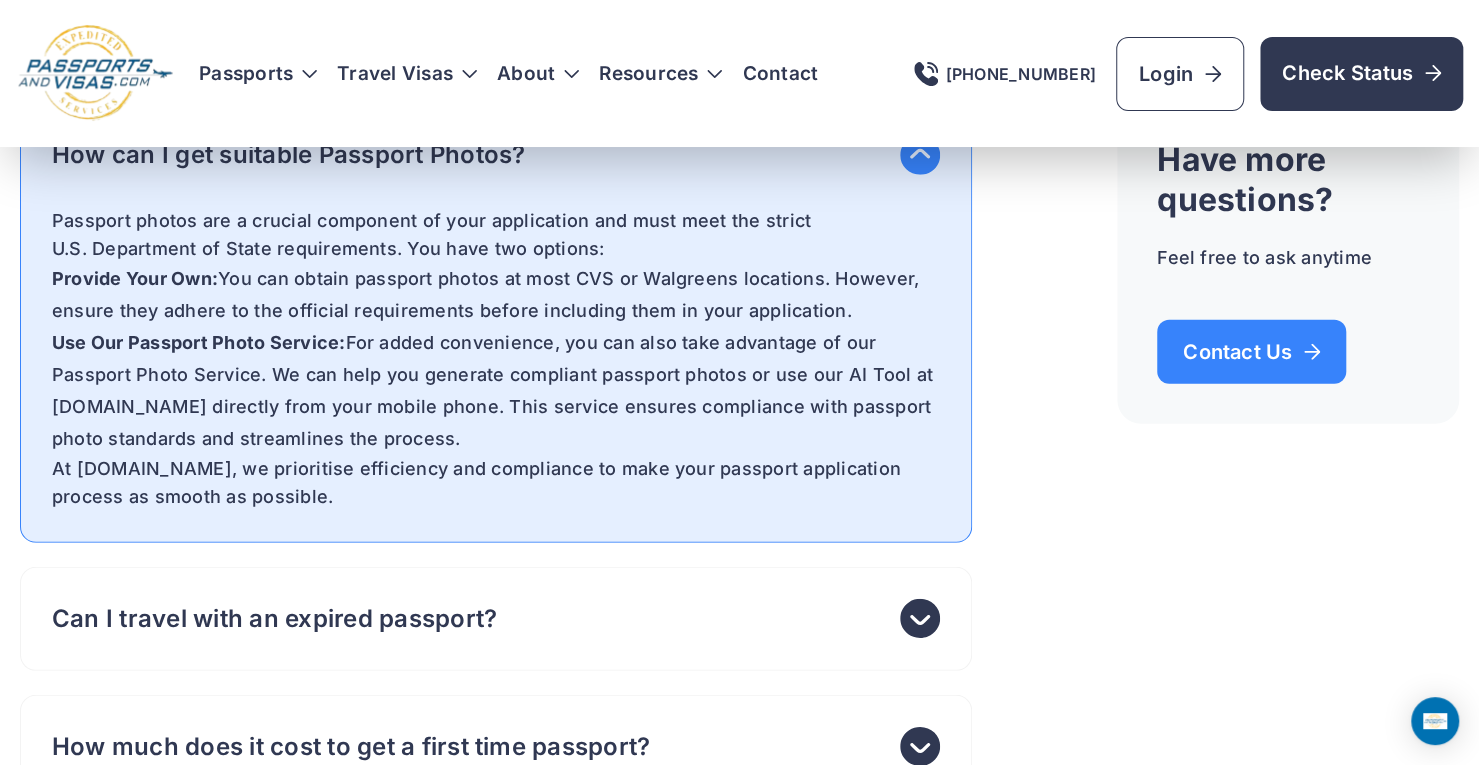 scroll, scrollTop: 7479, scrollLeft: 0, axis: vertical 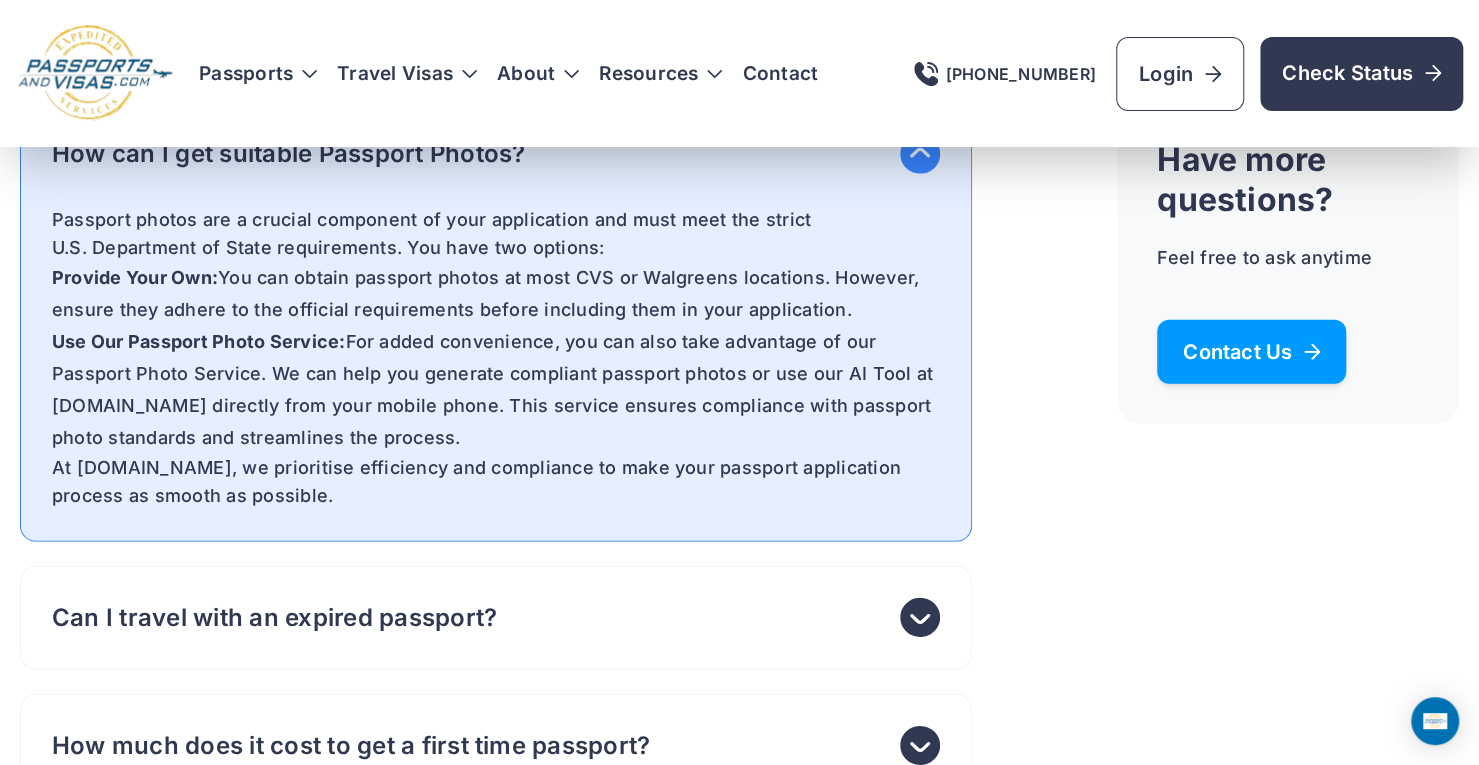 click on "Contact Us" at bounding box center (1251, 352) 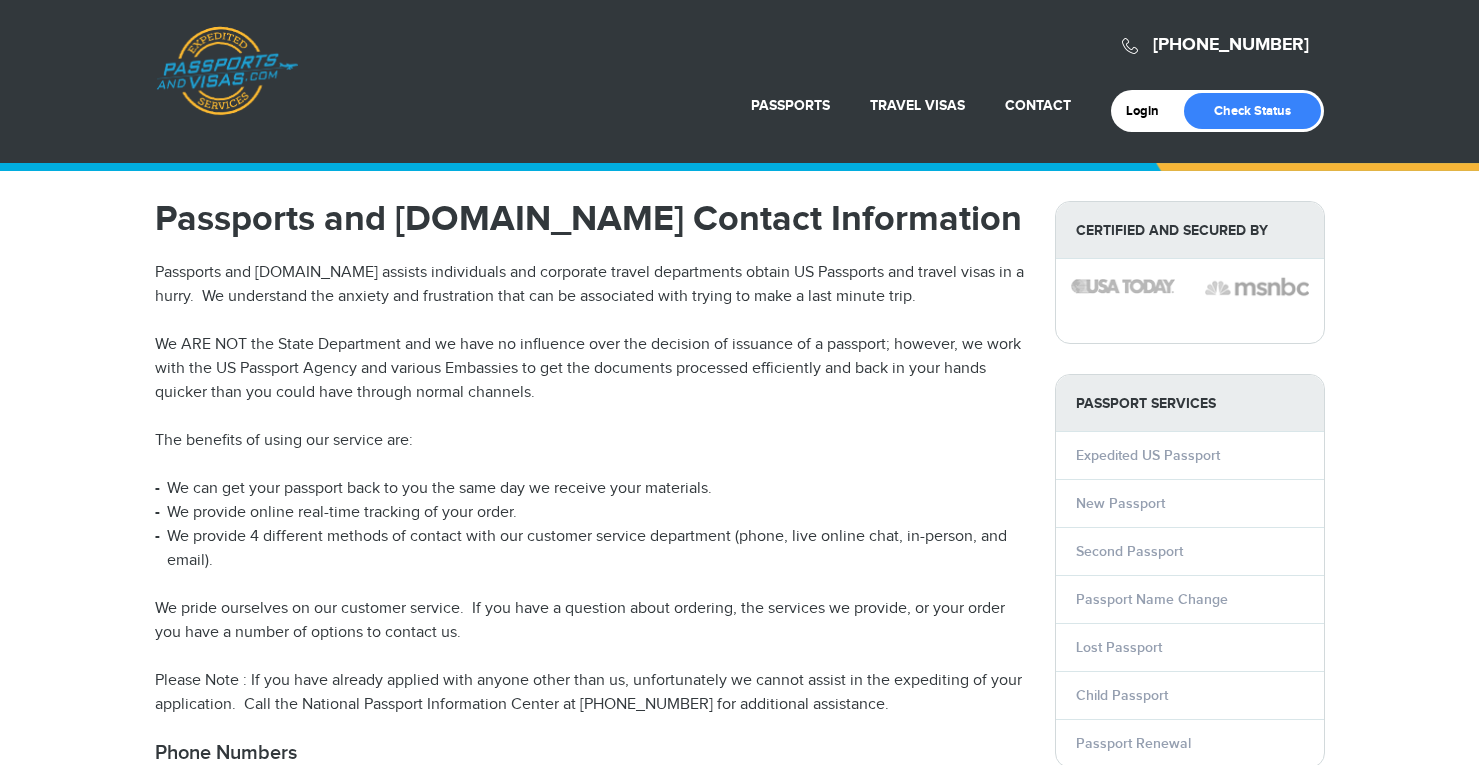 scroll, scrollTop: 0, scrollLeft: 0, axis: both 